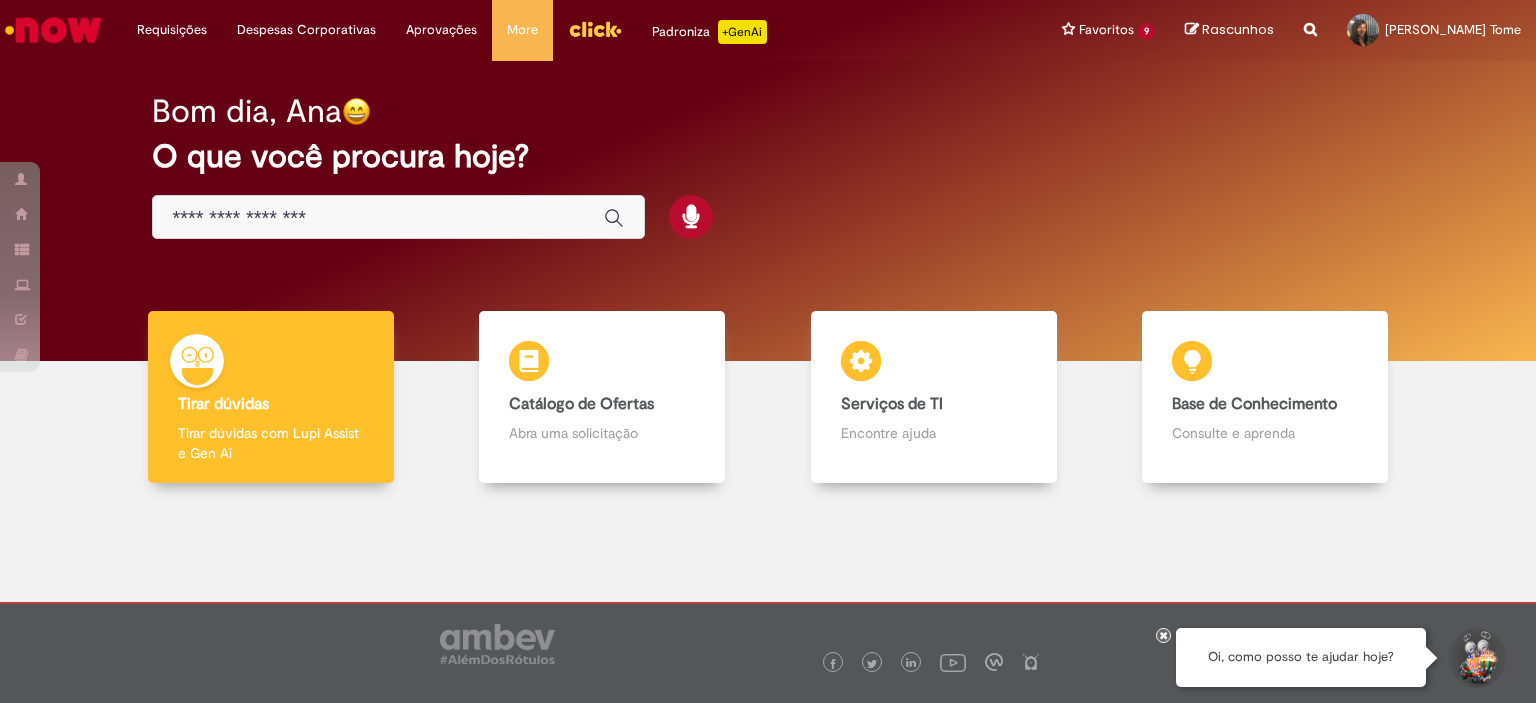 scroll, scrollTop: 0, scrollLeft: 0, axis: both 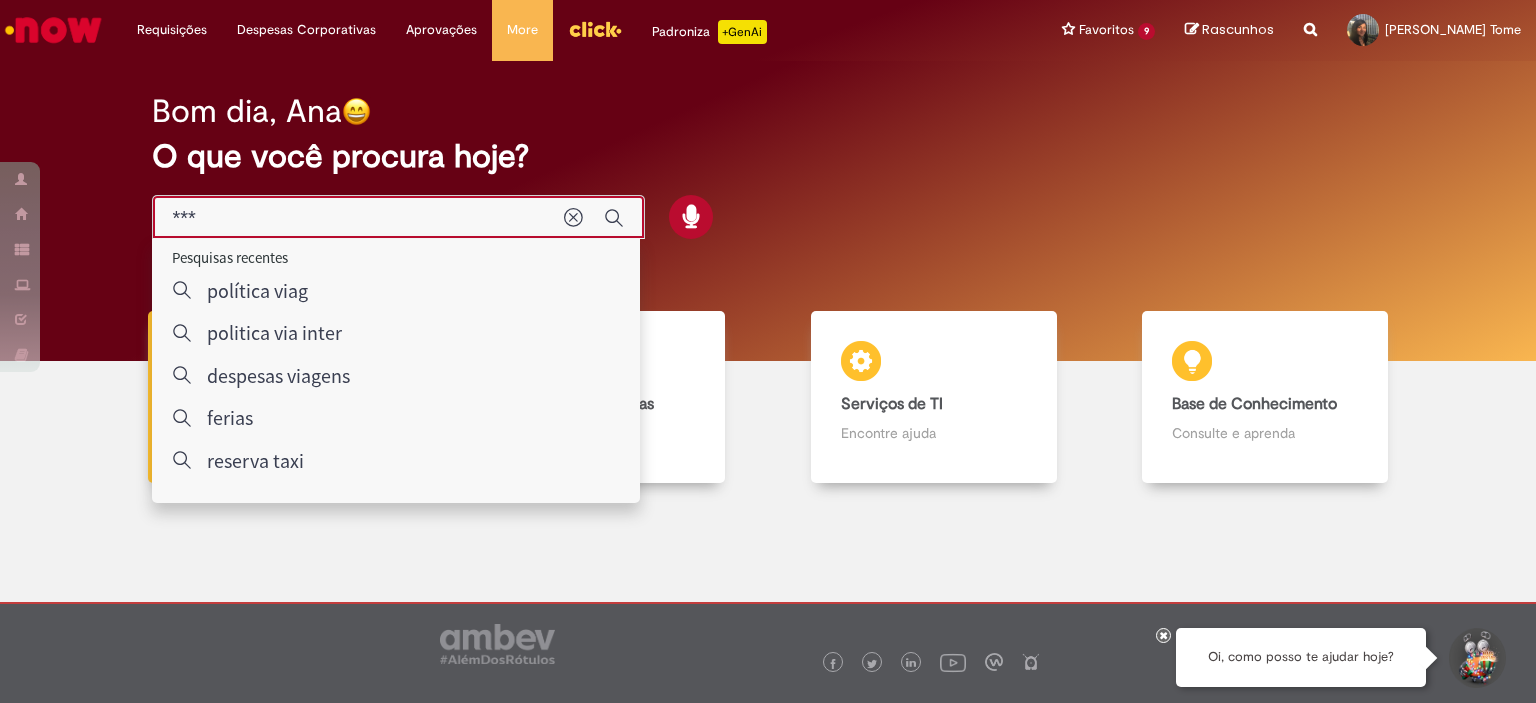 type on "***" 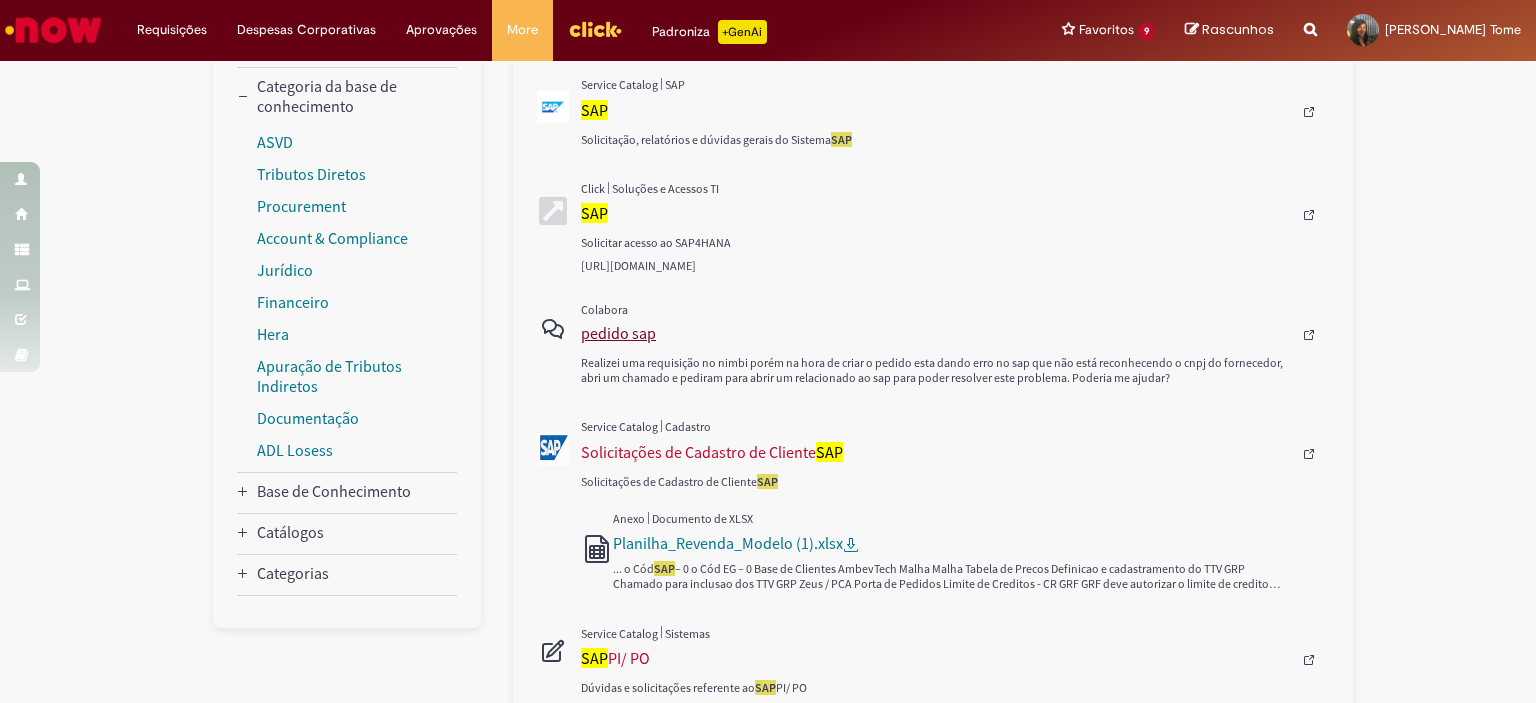 scroll, scrollTop: 700, scrollLeft: 0, axis: vertical 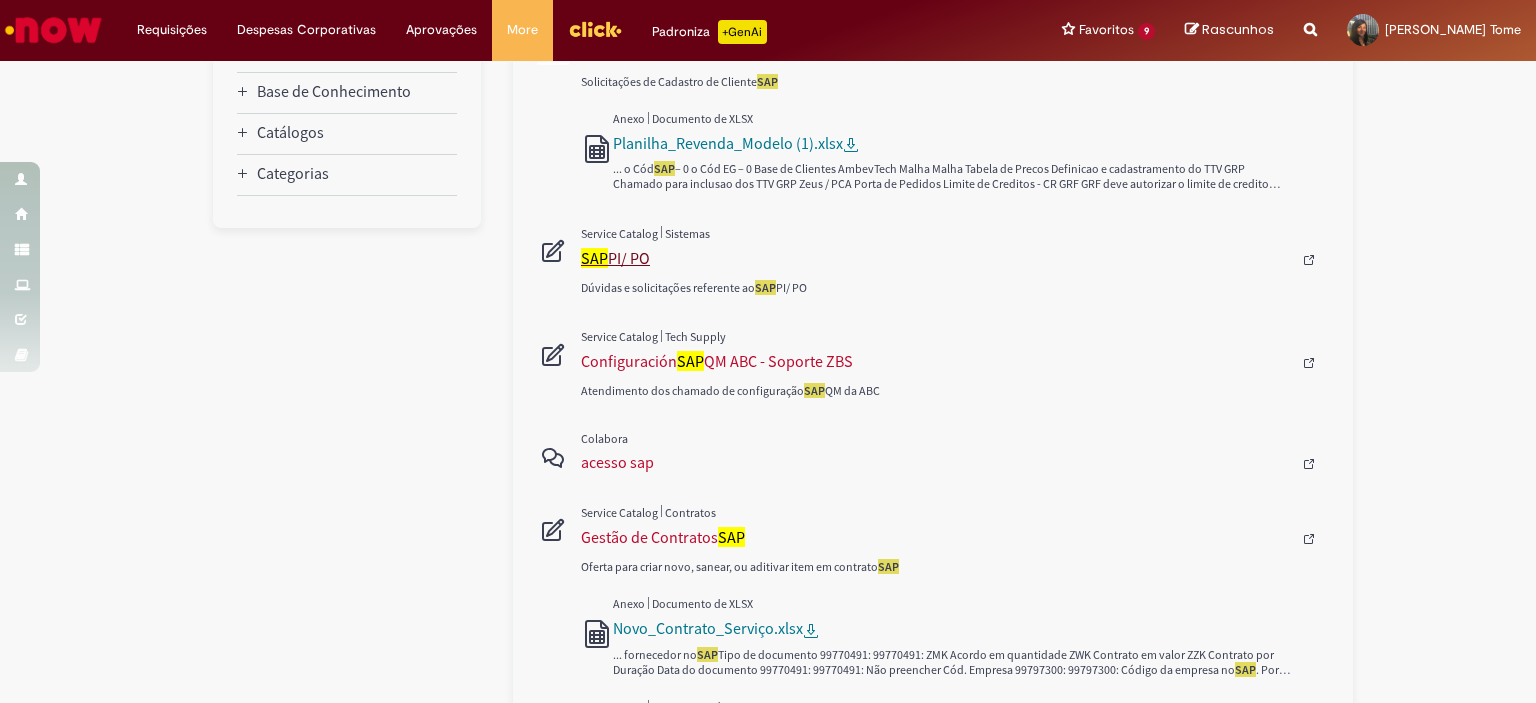 click on "SAP  PI/ PO" at bounding box center [936, 258] 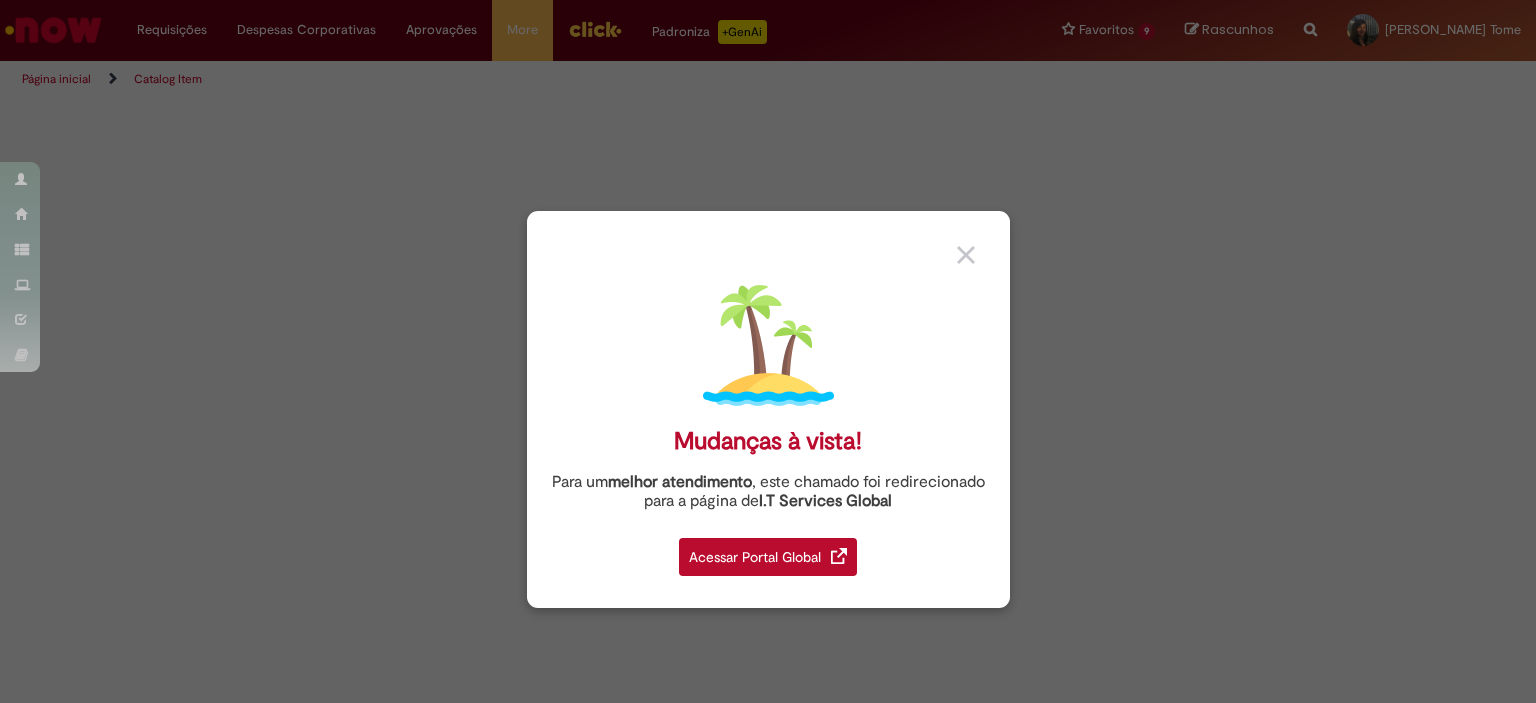 scroll, scrollTop: 0, scrollLeft: 0, axis: both 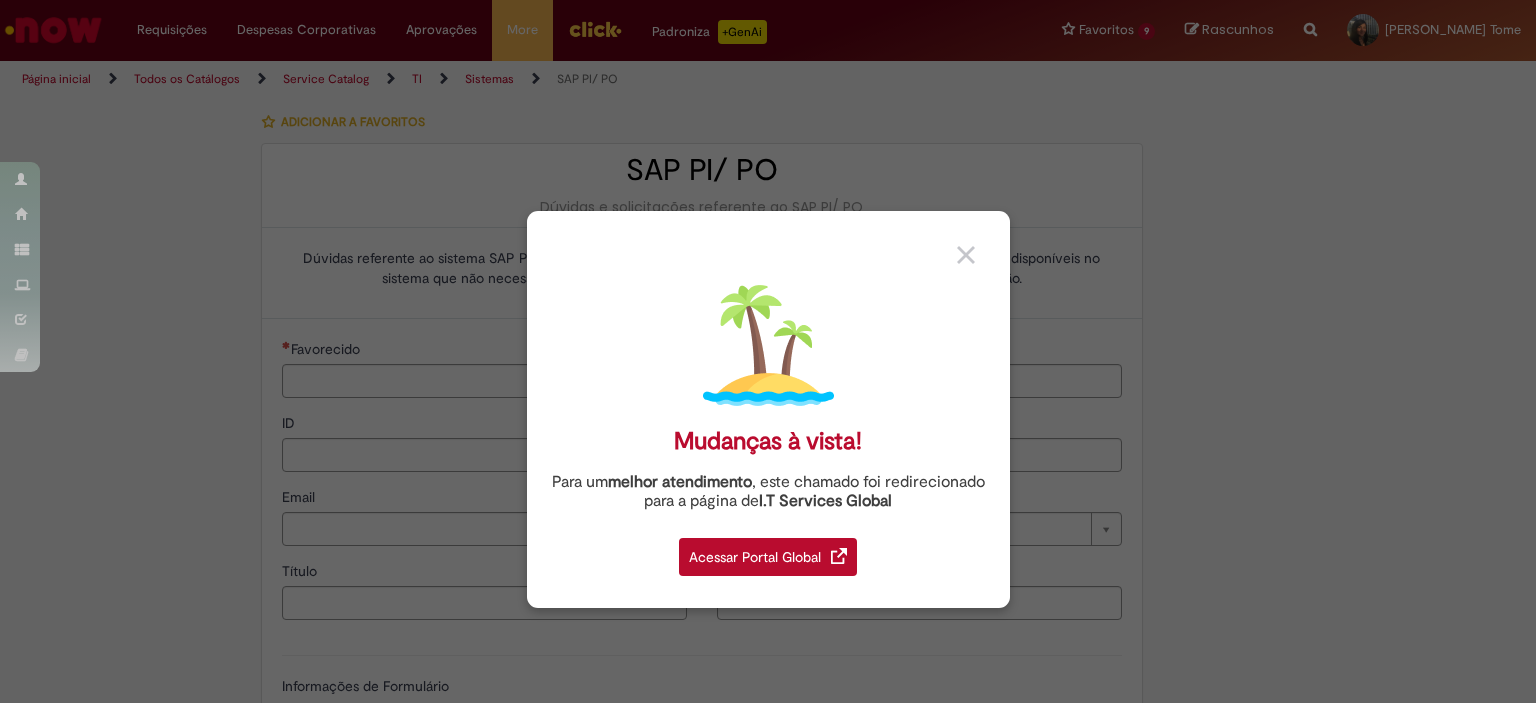 type on "********" 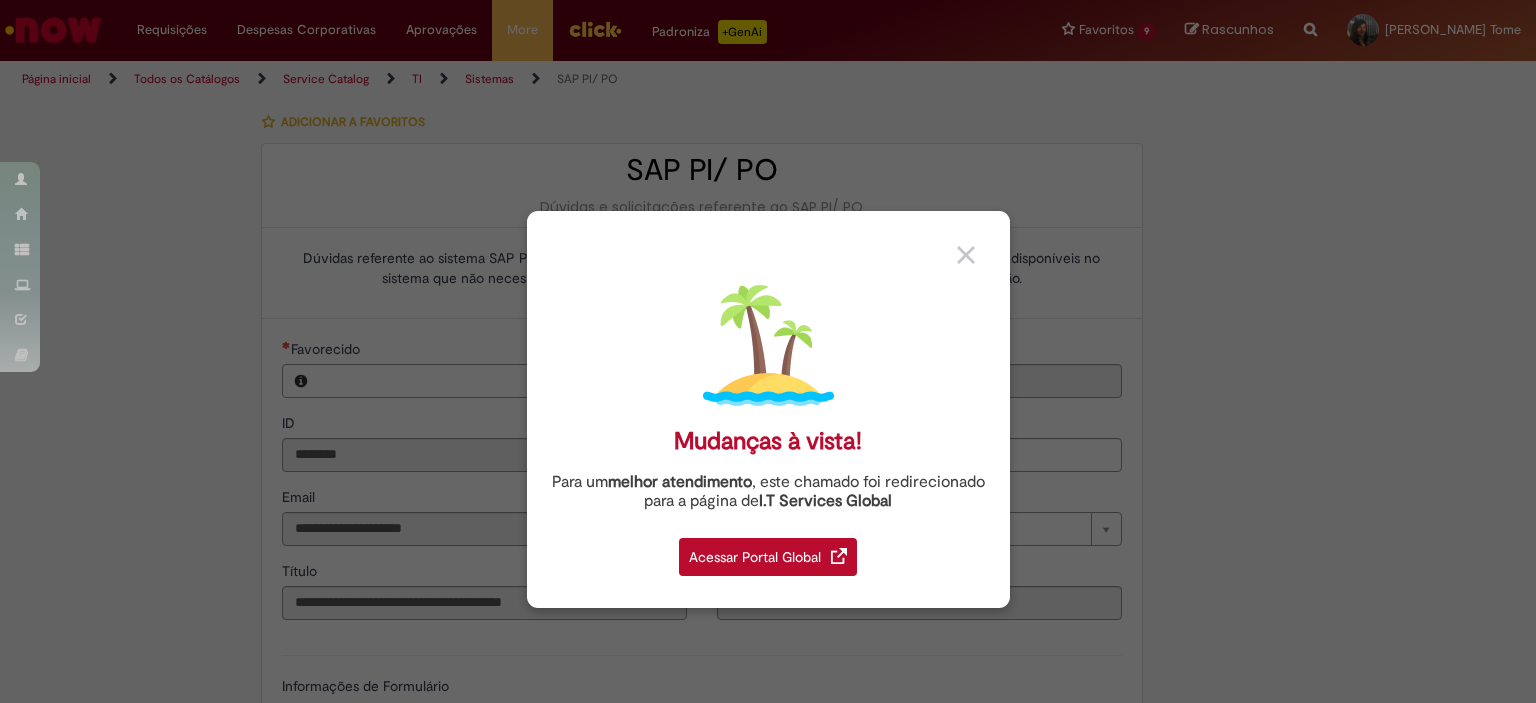 type on "**********" 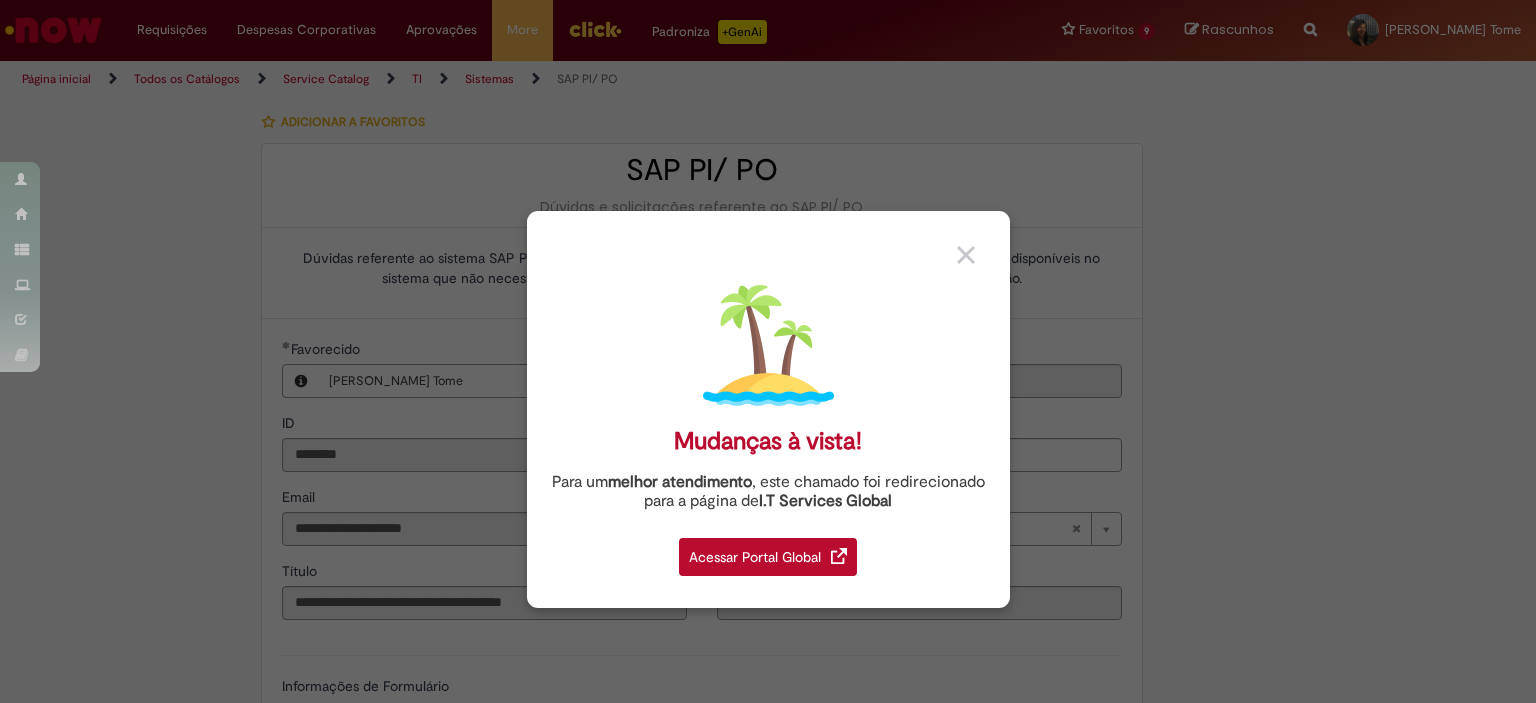 drag, startPoint x: 964, startPoint y: 255, endPoint x: 851, endPoint y: 302, distance: 122.384636 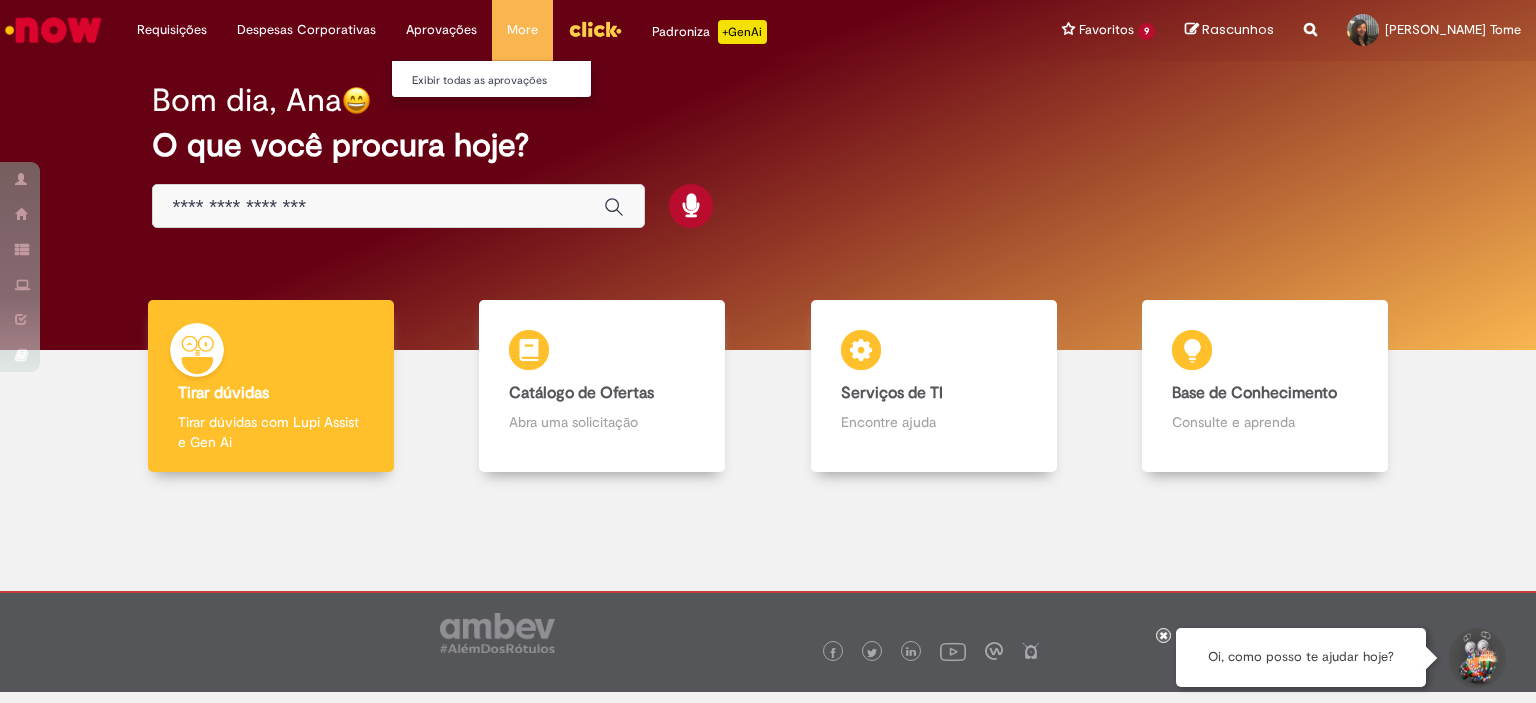 scroll, scrollTop: 0, scrollLeft: 0, axis: both 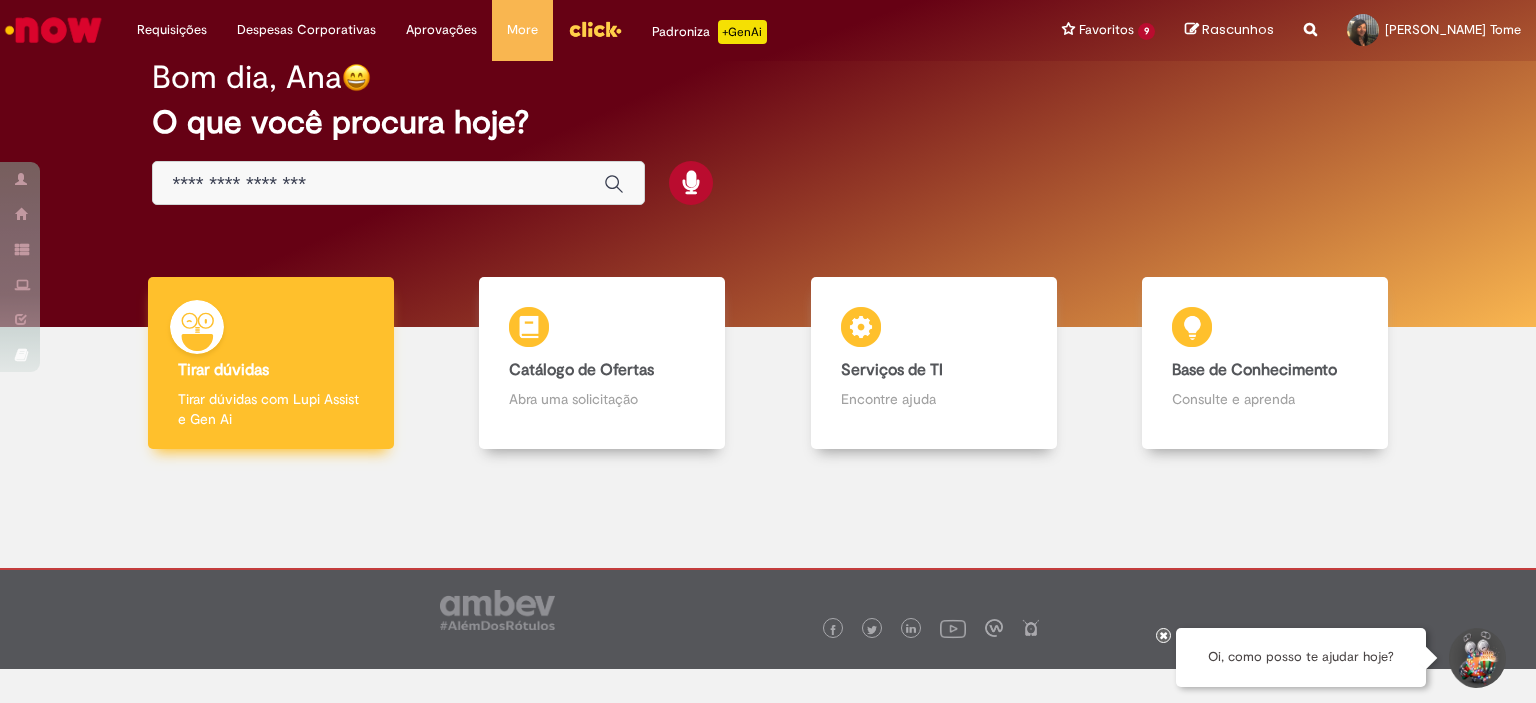 click on "Tirar dúvidas" at bounding box center (223, 370) 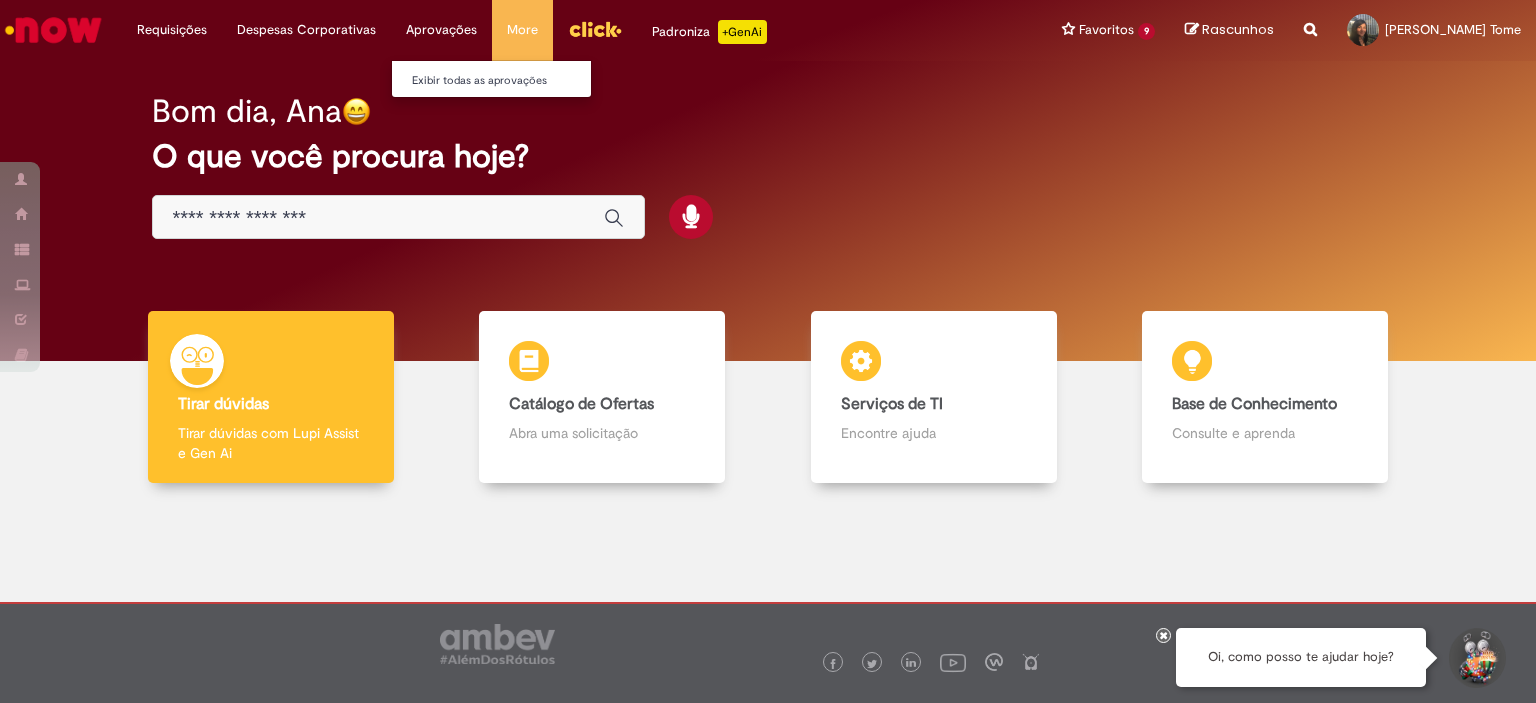 scroll, scrollTop: 0, scrollLeft: 0, axis: both 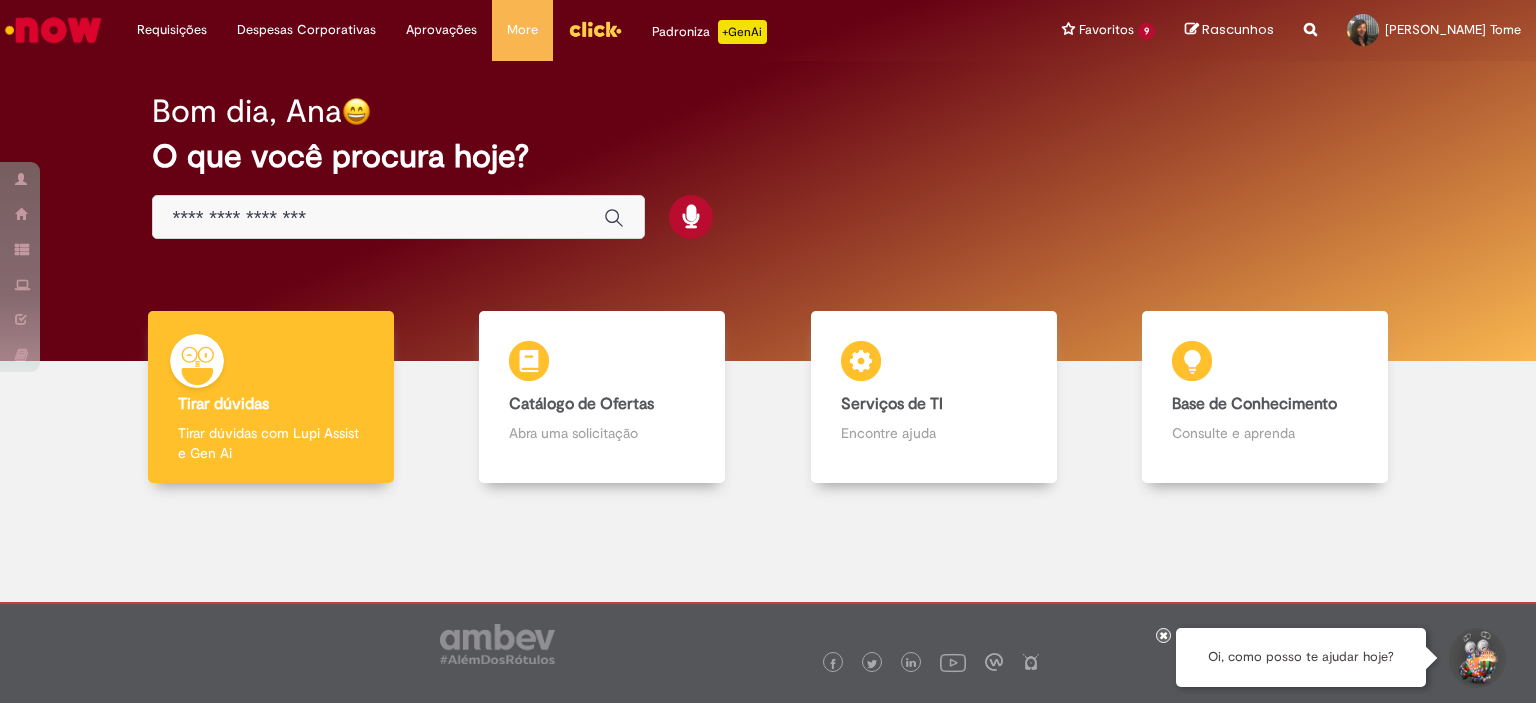 click at bounding box center (398, 217) 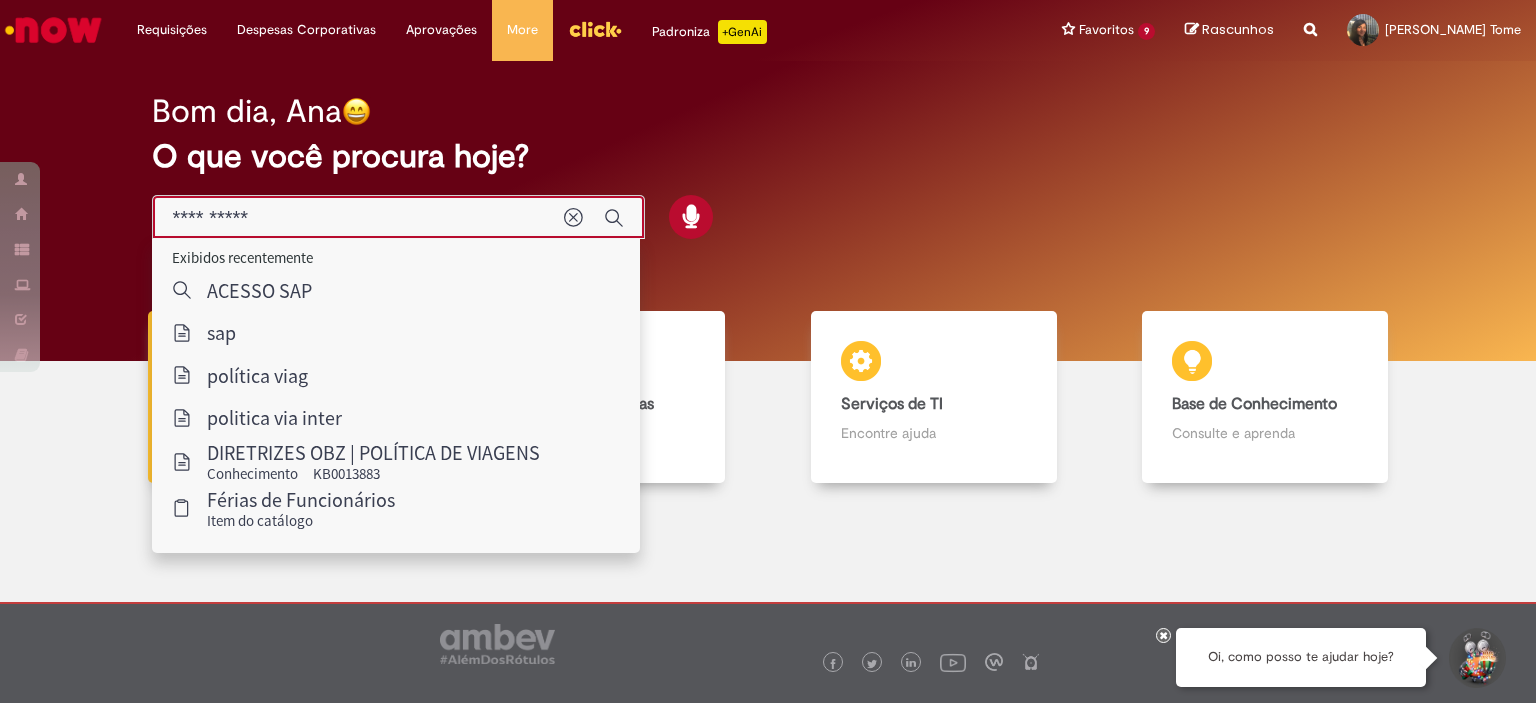 type on "**********" 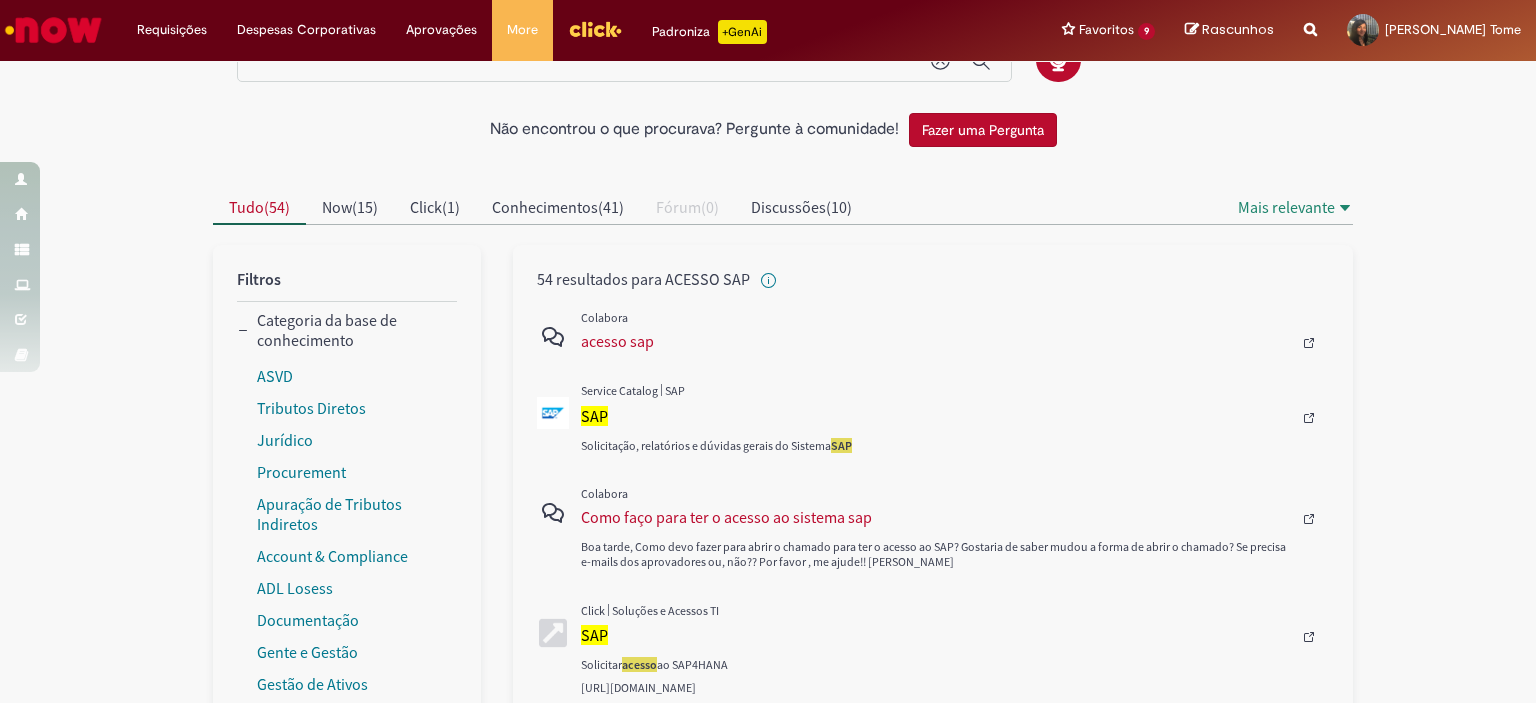 scroll, scrollTop: 0, scrollLeft: 0, axis: both 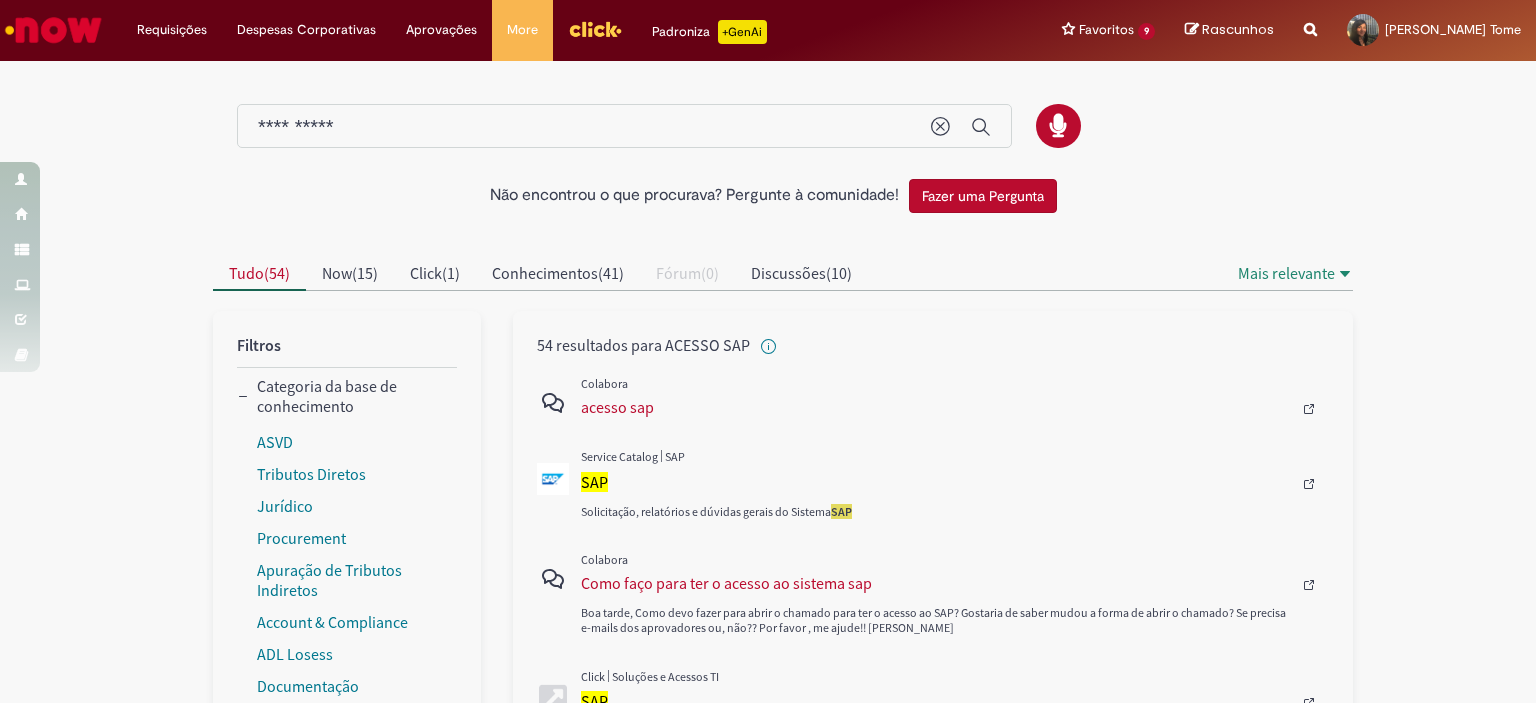 click at bounding box center (53, 30) 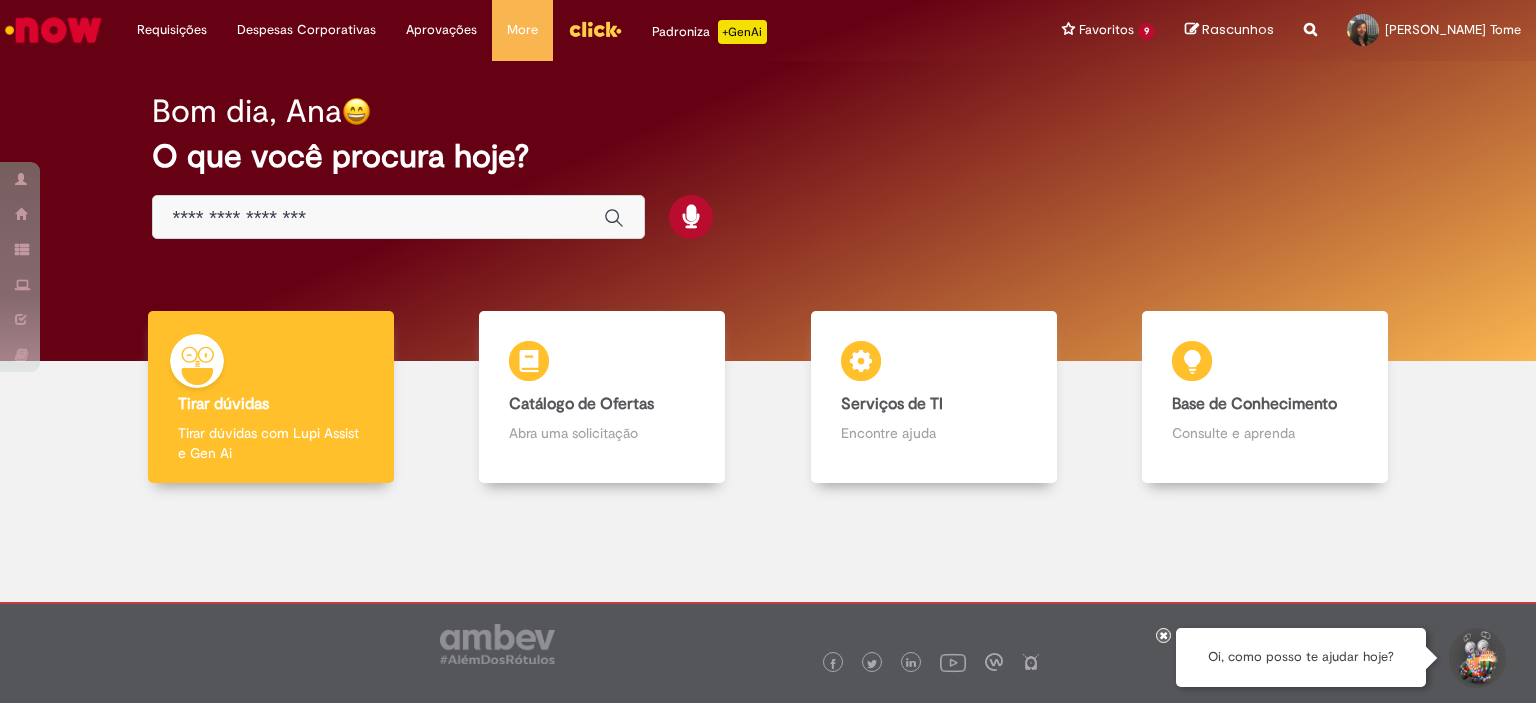 scroll, scrollTop: 0, scrollLeft: 0, axis: both 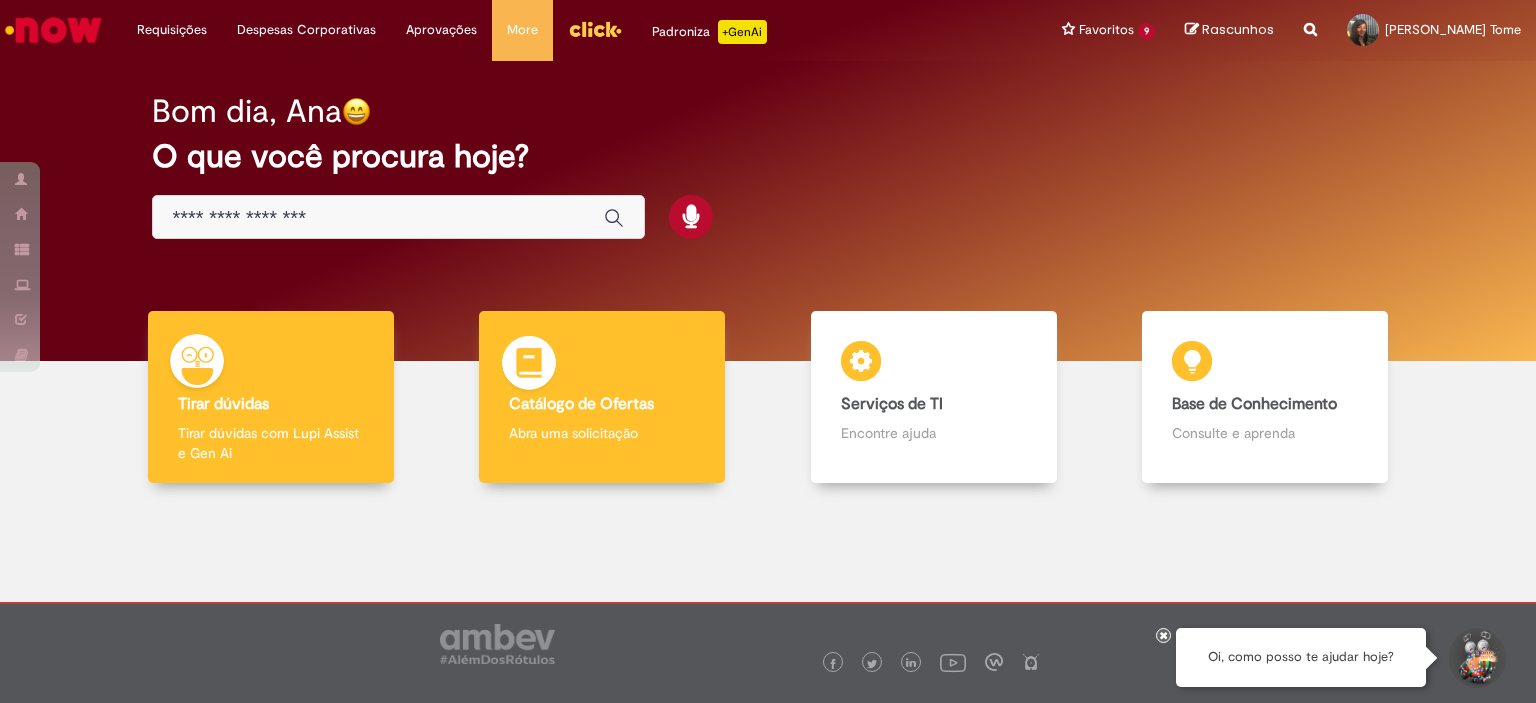click on "Catálogo de Ofertas
Catálogo de Ofertas
Abra uma solicitação" at bounding box center (602, 397) 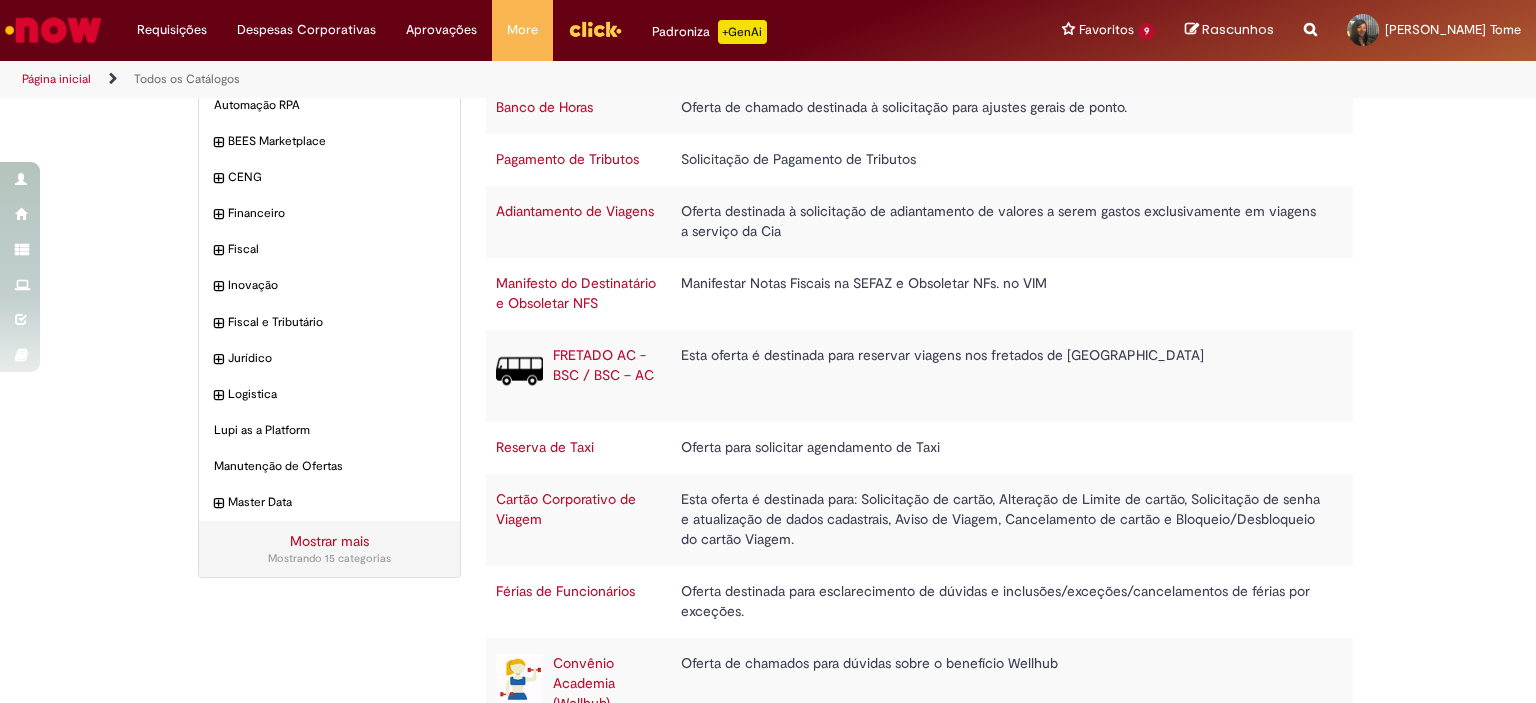 scroll, scrollTop: 319, scrollLeft: 0, axis: vertical 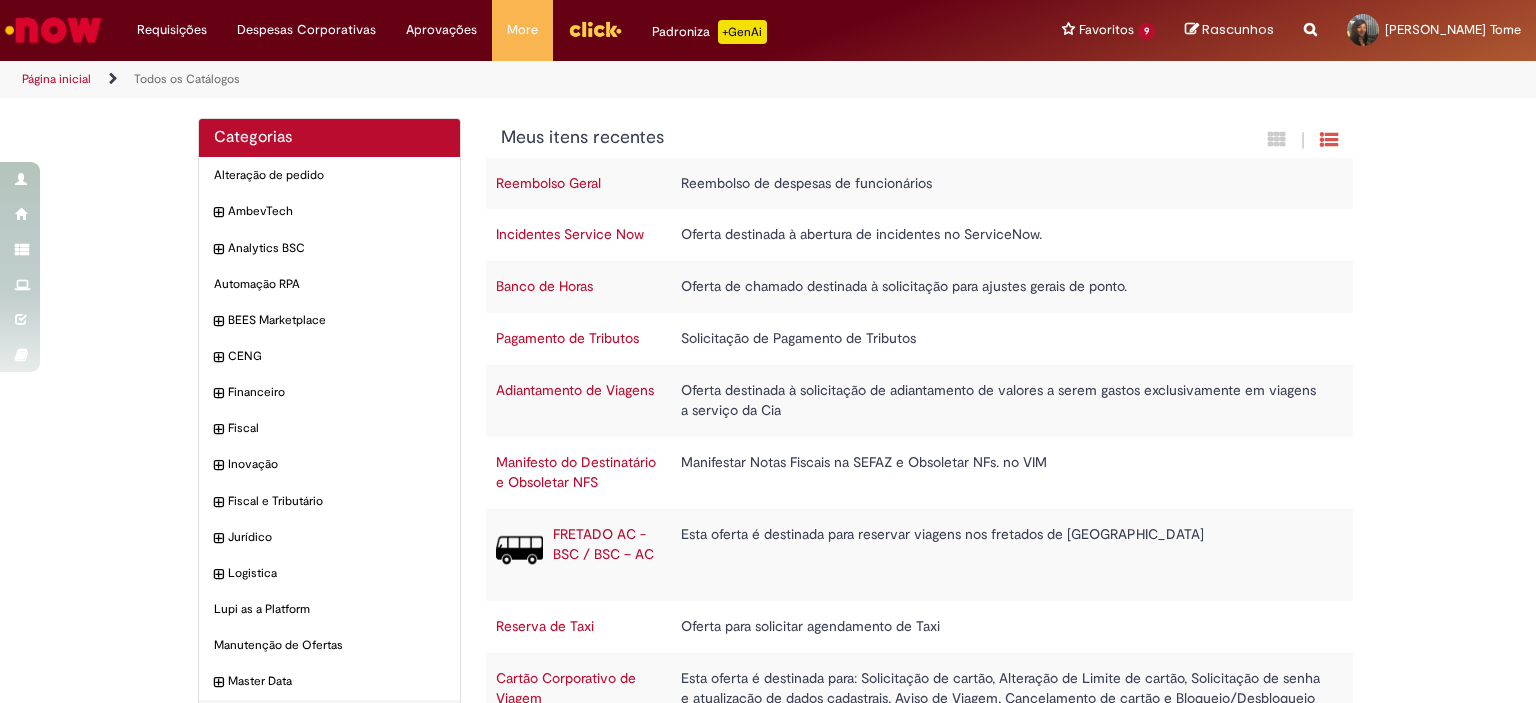 click on "Categorias
Alteração de pedido
Itens
AmbevTech
Itens
Analytics BSC
Itens
Automação RPA
Itens
BEES Marketplace
Itens
CENG
Itens
Financeiro
Itens
Fiscal
Itens
Inovação
Itens
Fiscal e Tributário
Itens
Jurídico
Itens" at bounding box center (768, 560) 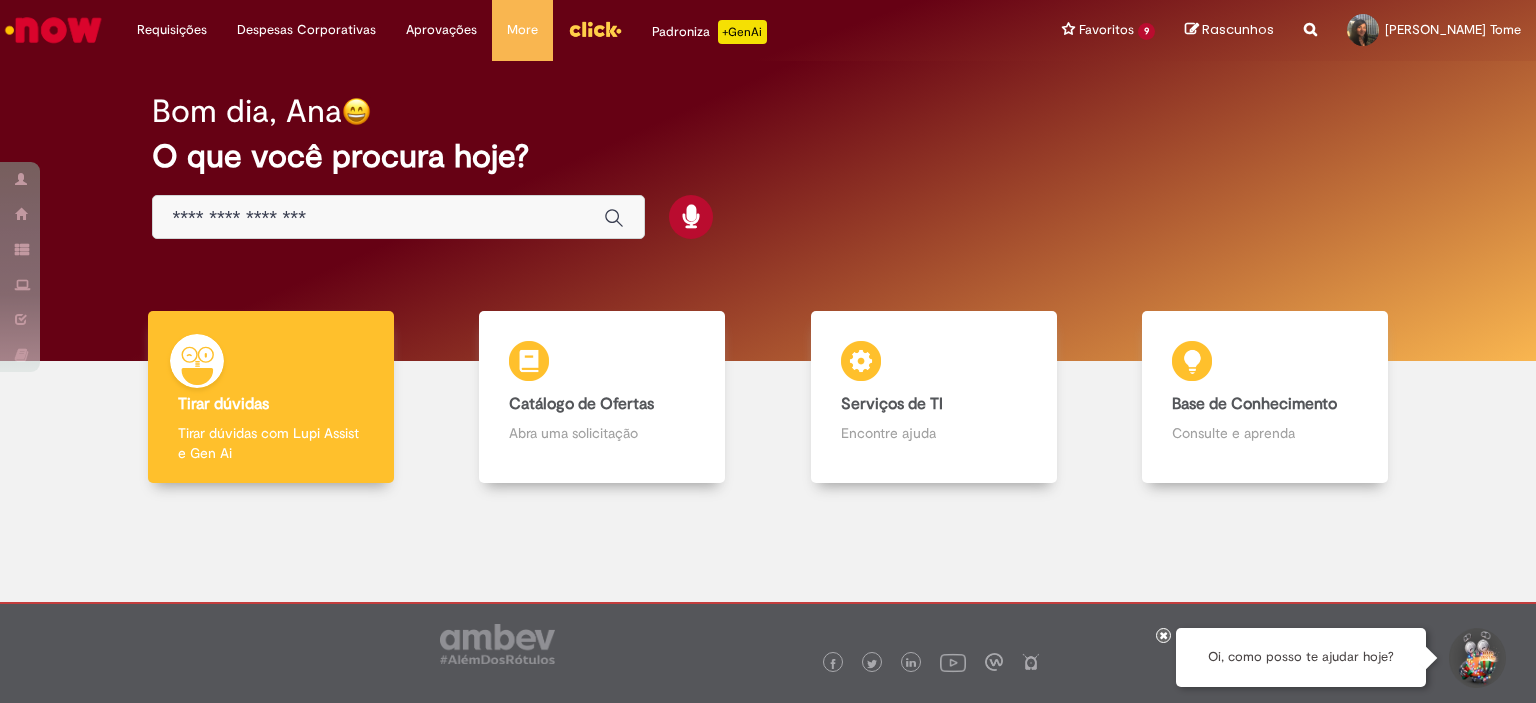 scroll, scrollTop: 0, scrollLeft: 0, axis: both 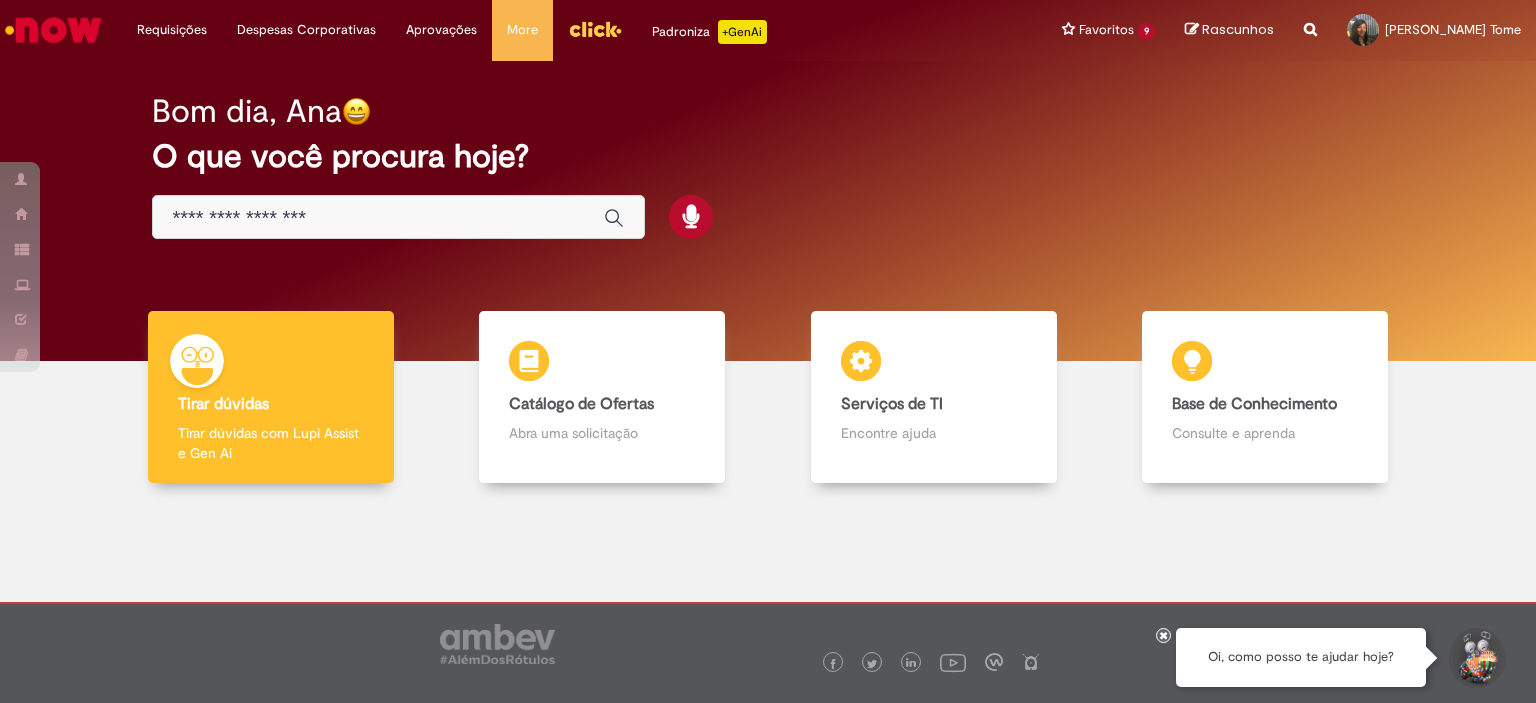 click on "Serviços de TI
Serviços de TI
Encontre ajuda" at bounding box center (934, 397) 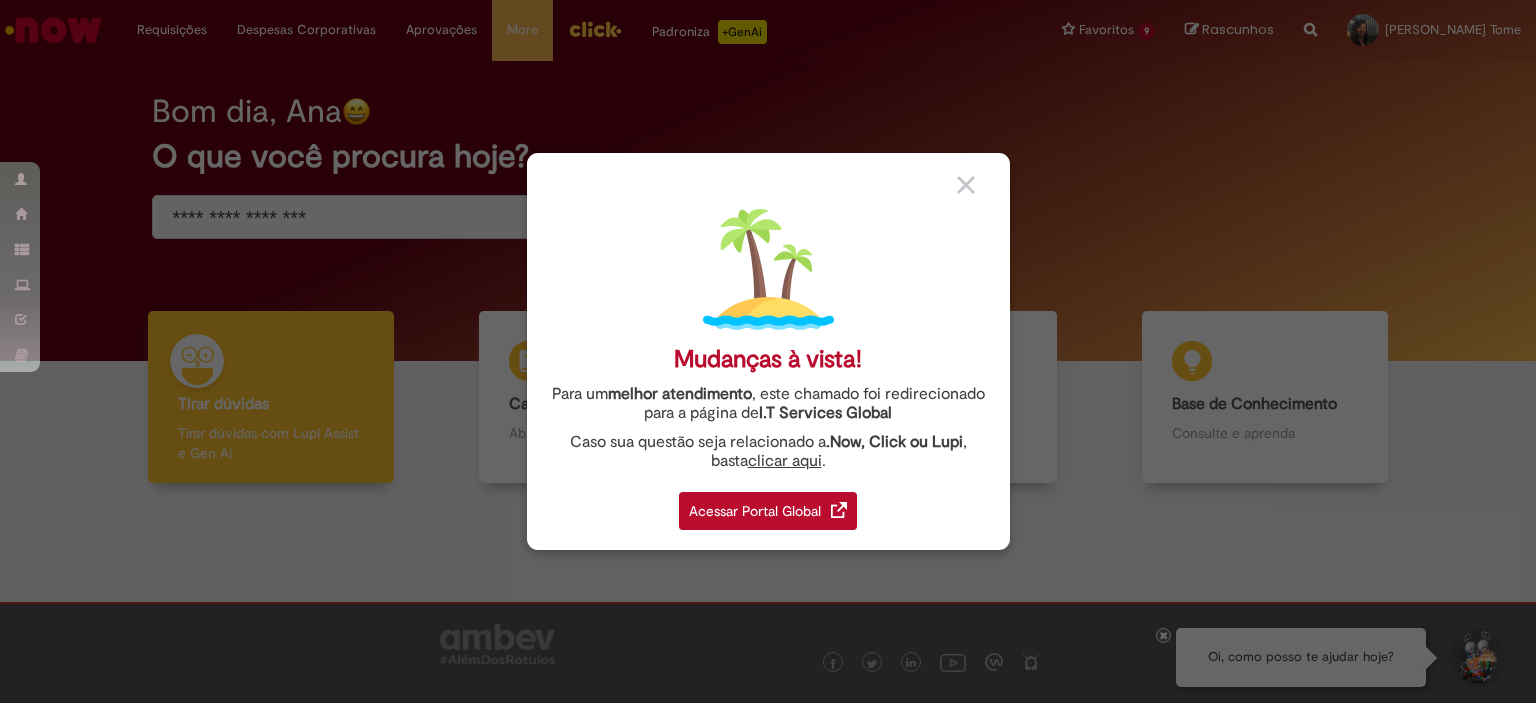 click on "Mudanças à vista!
Para um  melhor atendimento , este chamado foi redirecionado para a página de  I.T Services Global
Caso sua questão seja relacionado a  .Now, Click ou Lupi , basta  clicar aqui .
Acessar Portal Global" at bounding box center [768, 351] 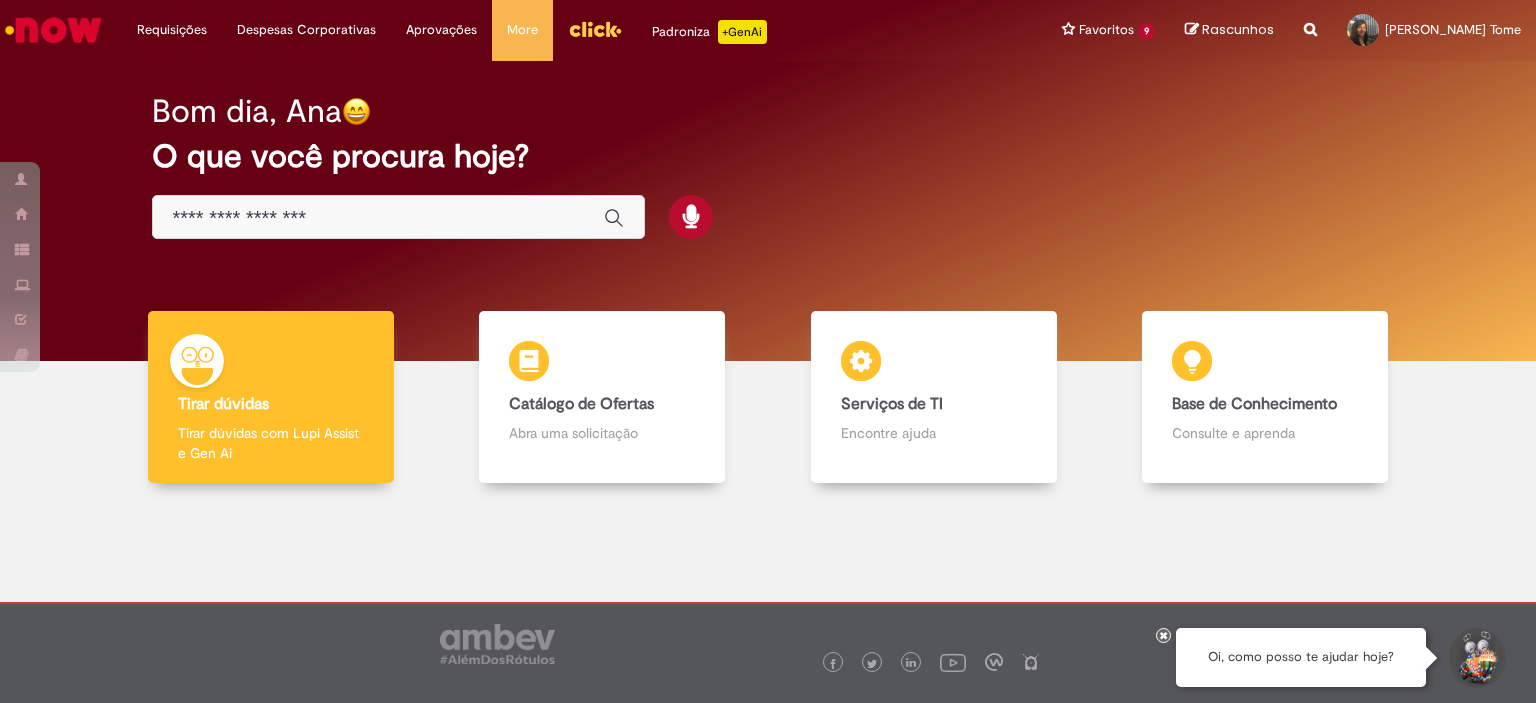 click at bounding box center [768, 652] 